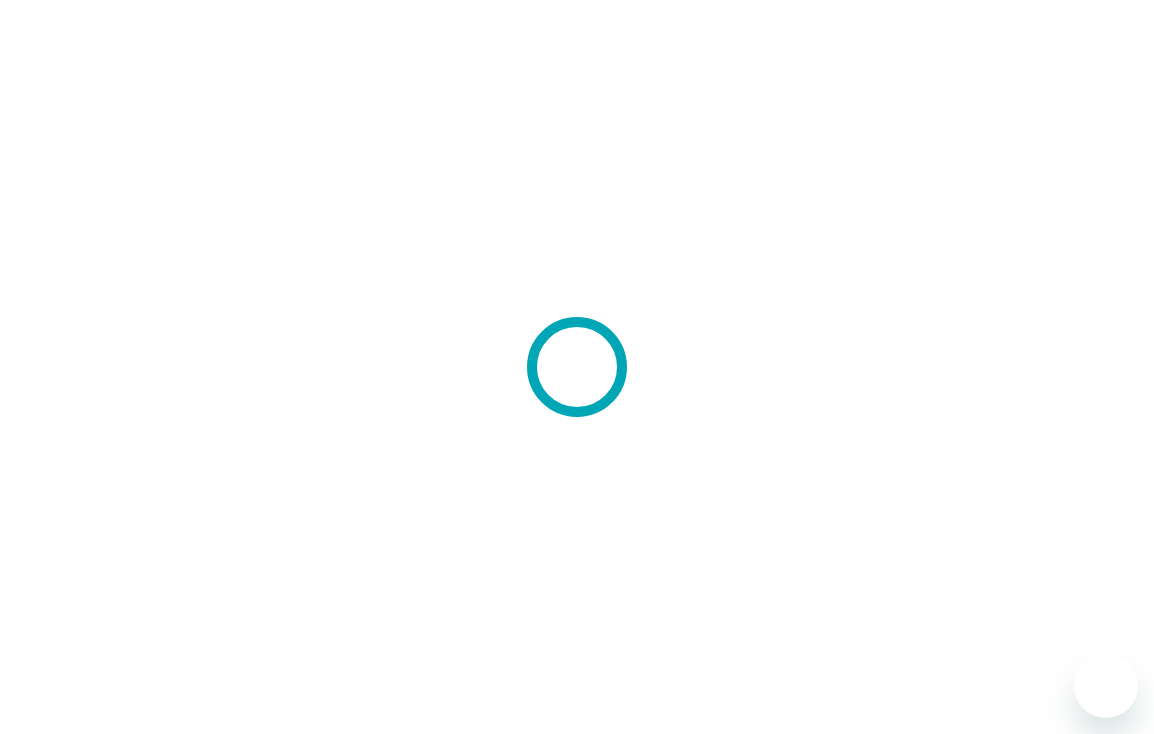 scroll, scrollTop: 0, scrollLeft: 0, axis: both 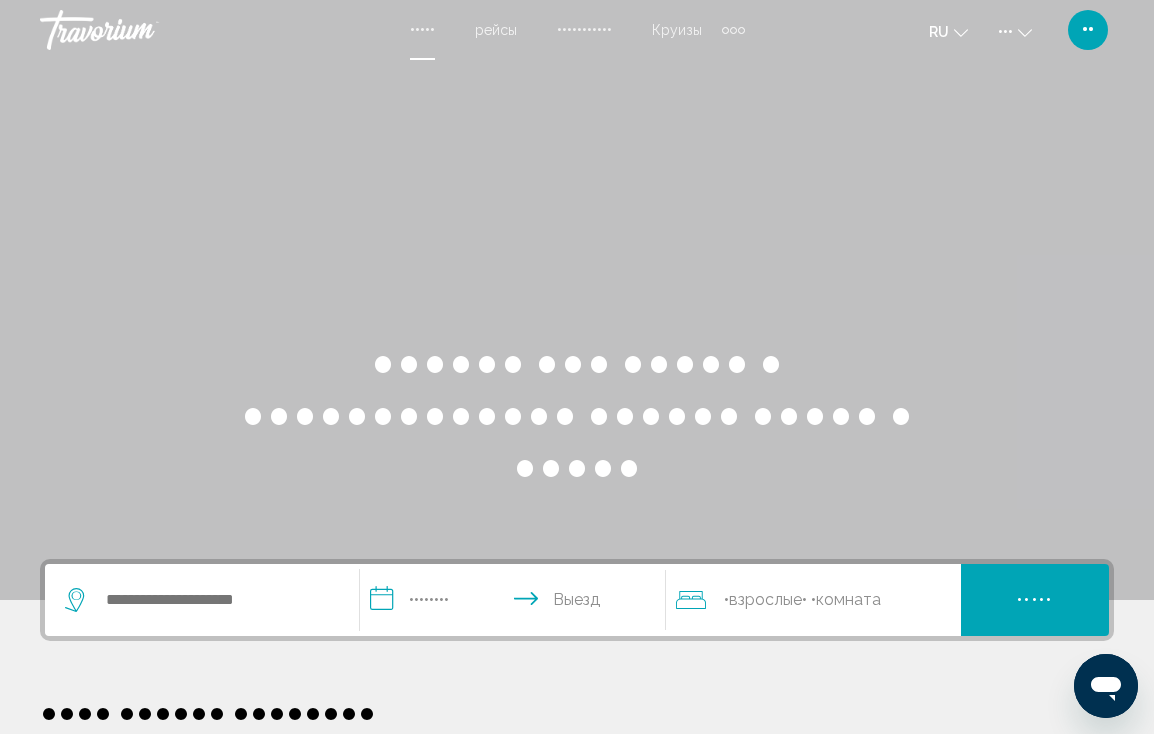 click at bounding box center [733, 30] 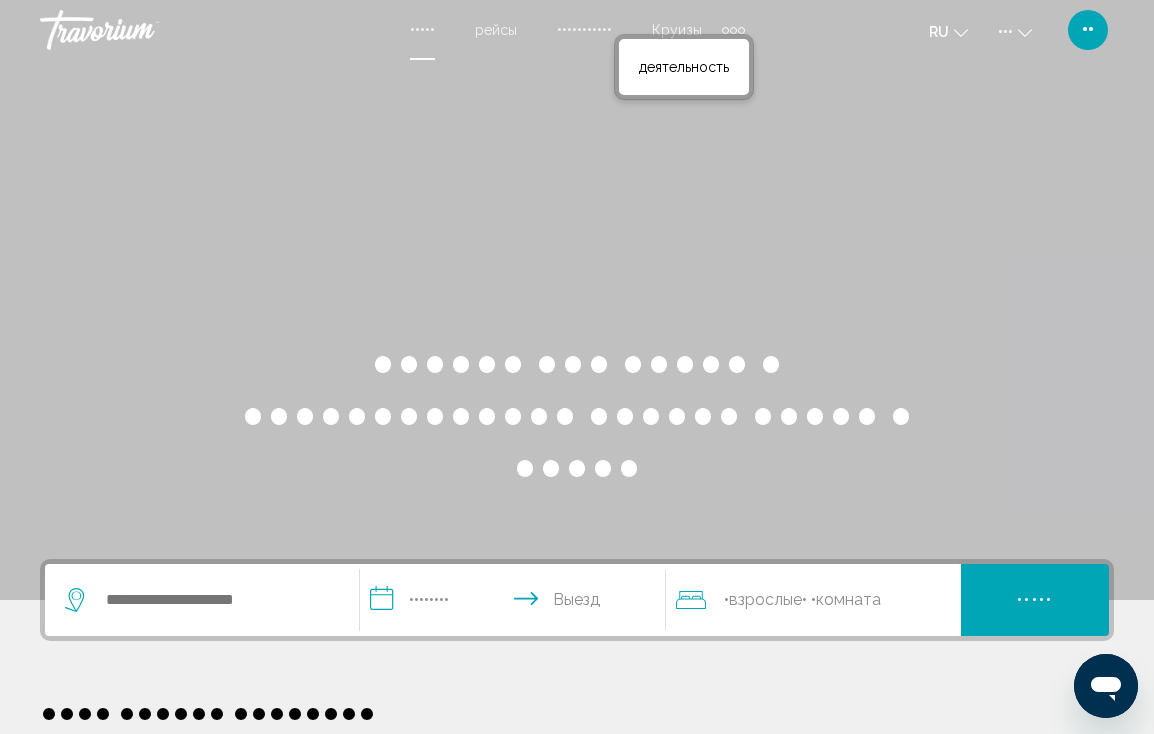 click at bounding box center (725, 30) 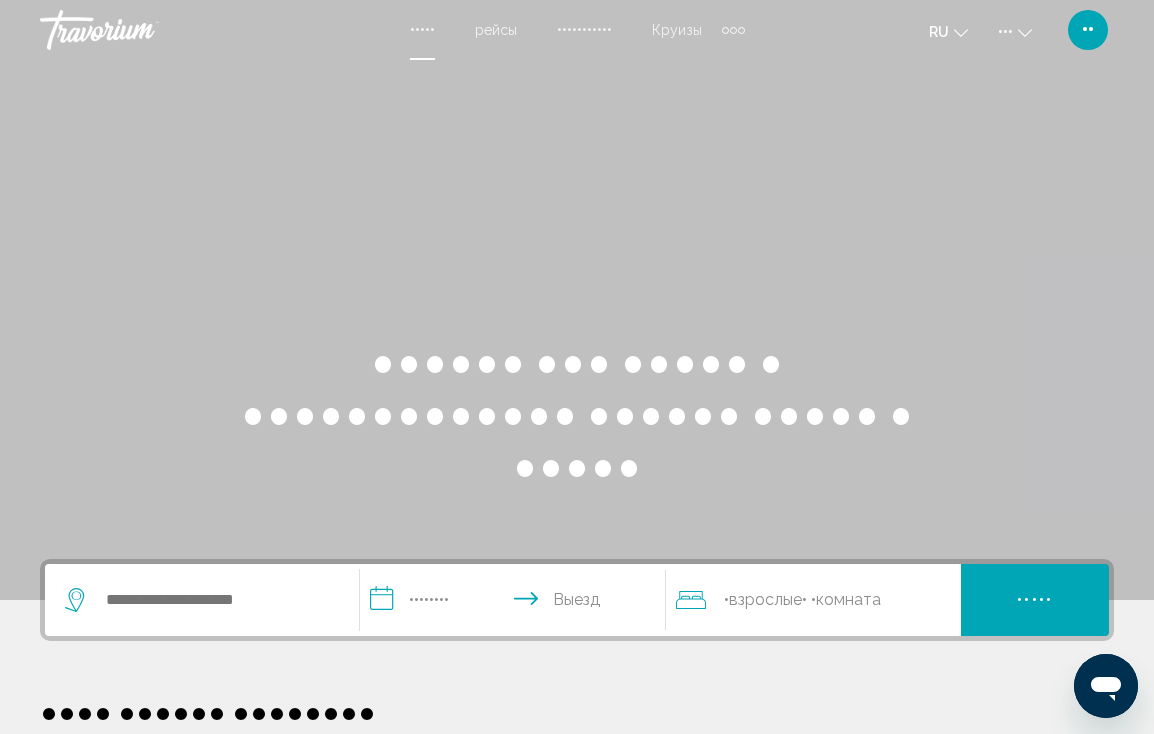 click at bounding box center [733, 30] 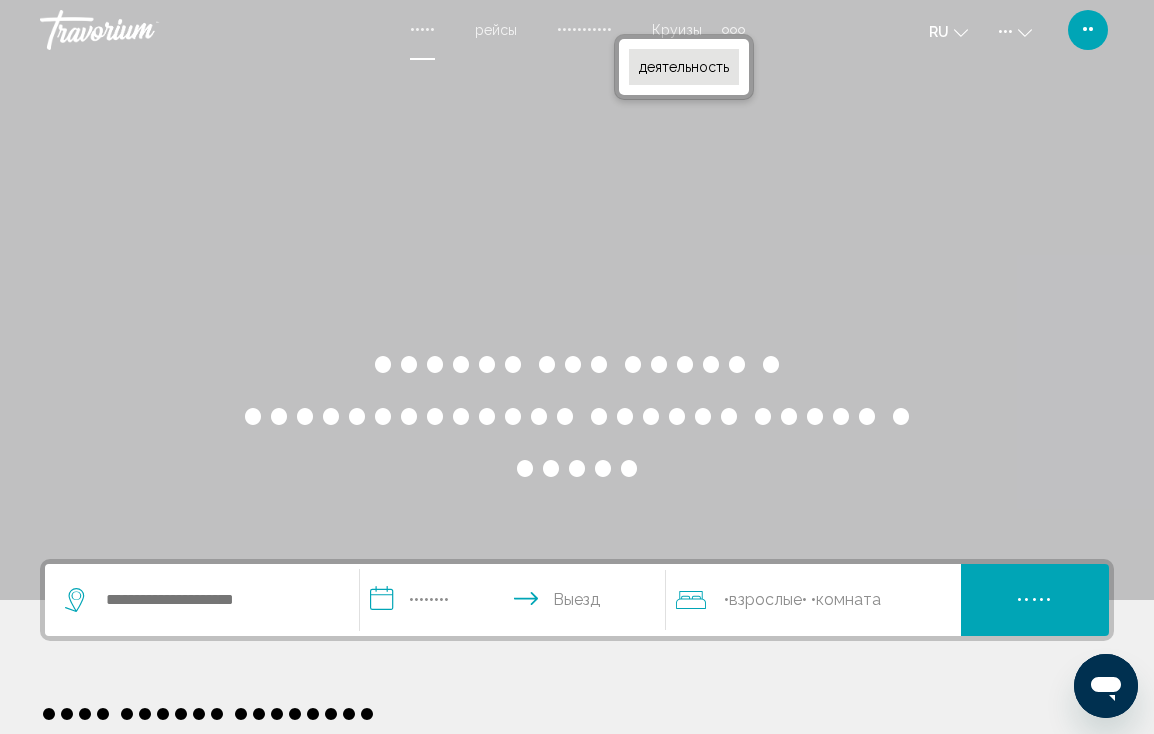click on "деятельность" at bounding box center [684, 67] 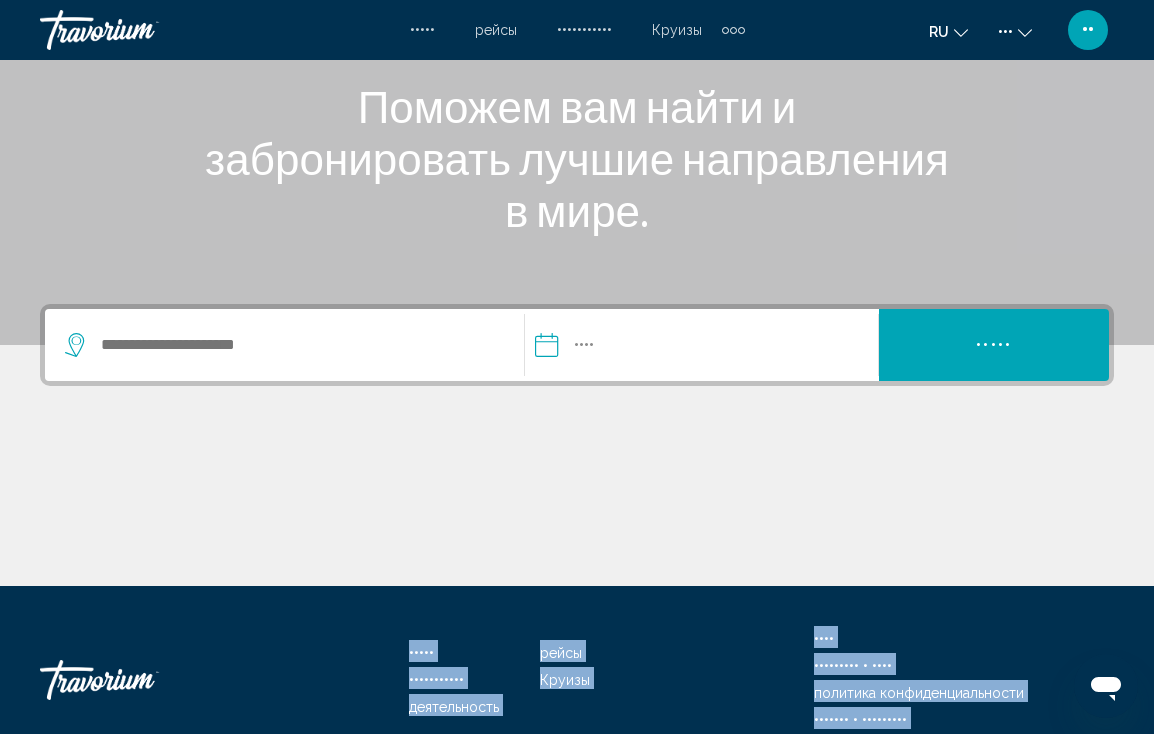 scroll, scrollTop: 352, scrollLeft: 0, axis: vertical 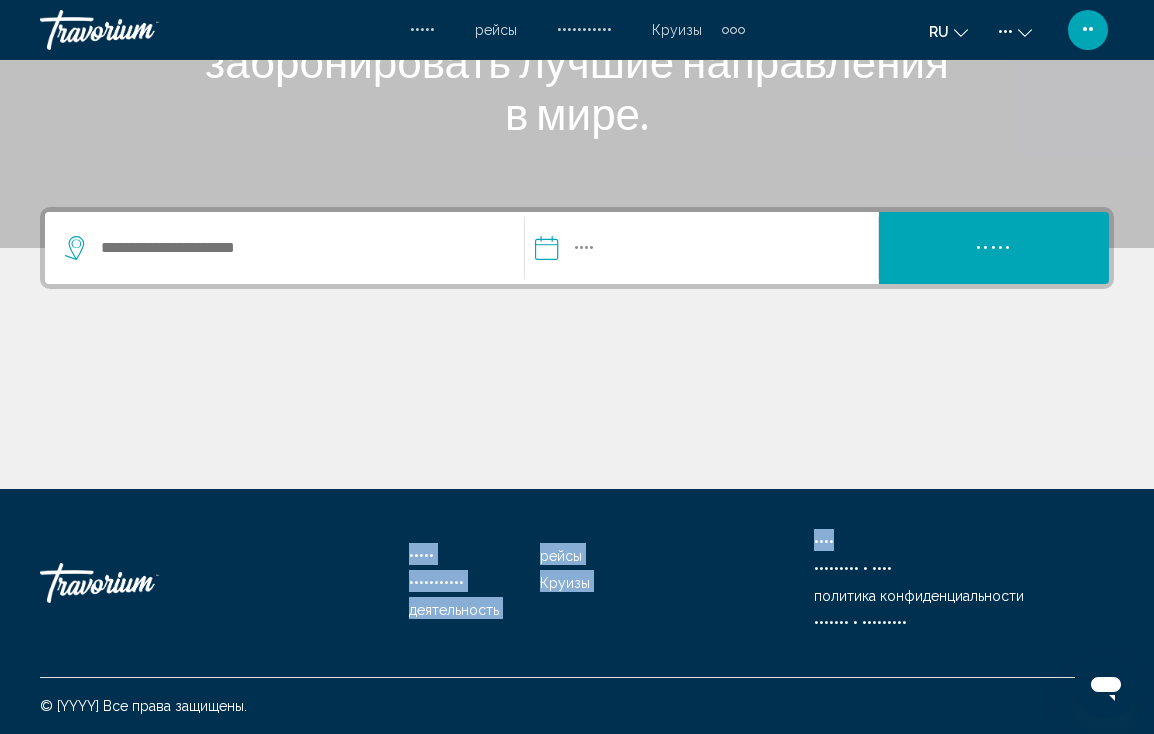 drag, startPoint x: 858, startPoint y: 683, endPoint x: 858, endPoint y: 523, distance: 160 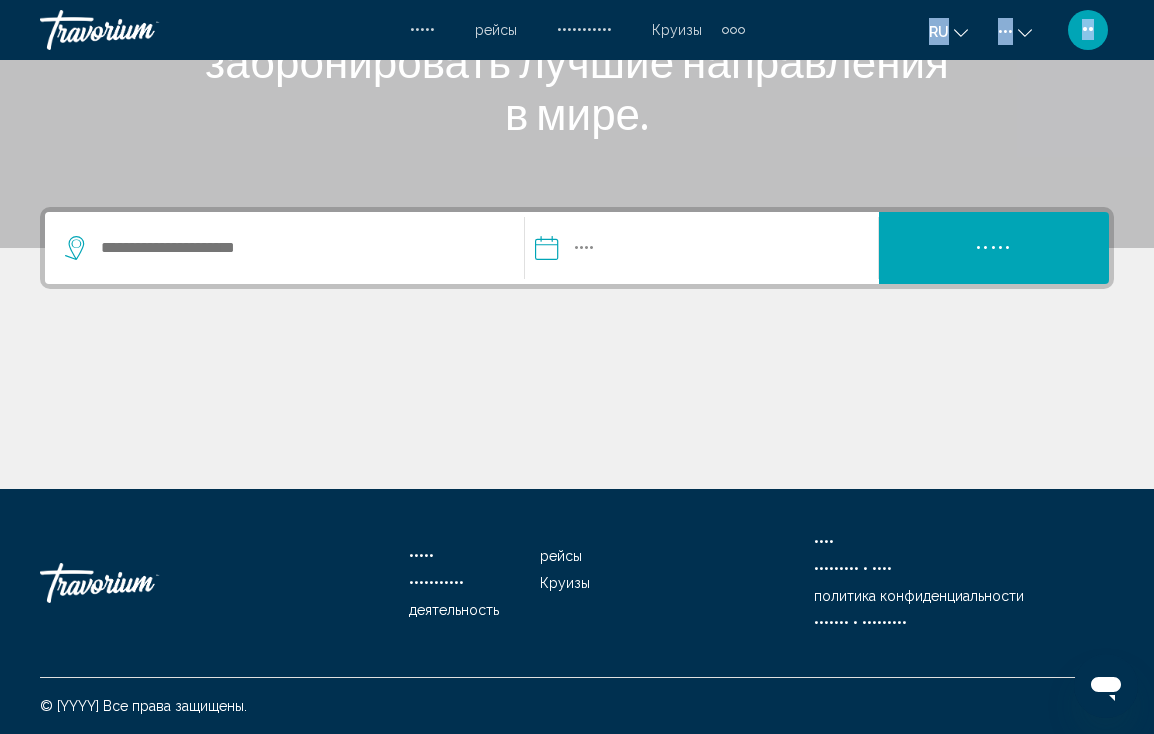 drag, startPoint x: 782, startPoint y: 142, endPoint x: 770, endPoint y: 25, distance: 117.61378 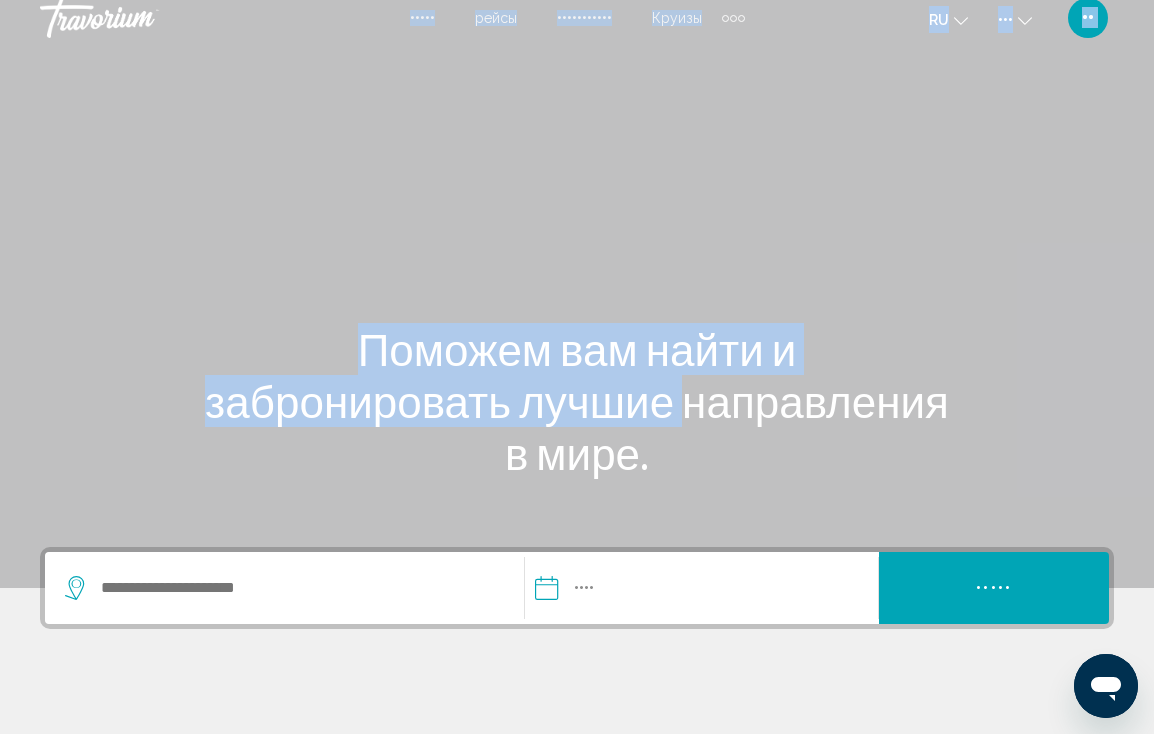 scroll, scrollTop: 0, scrollLeft: 0, axis: both 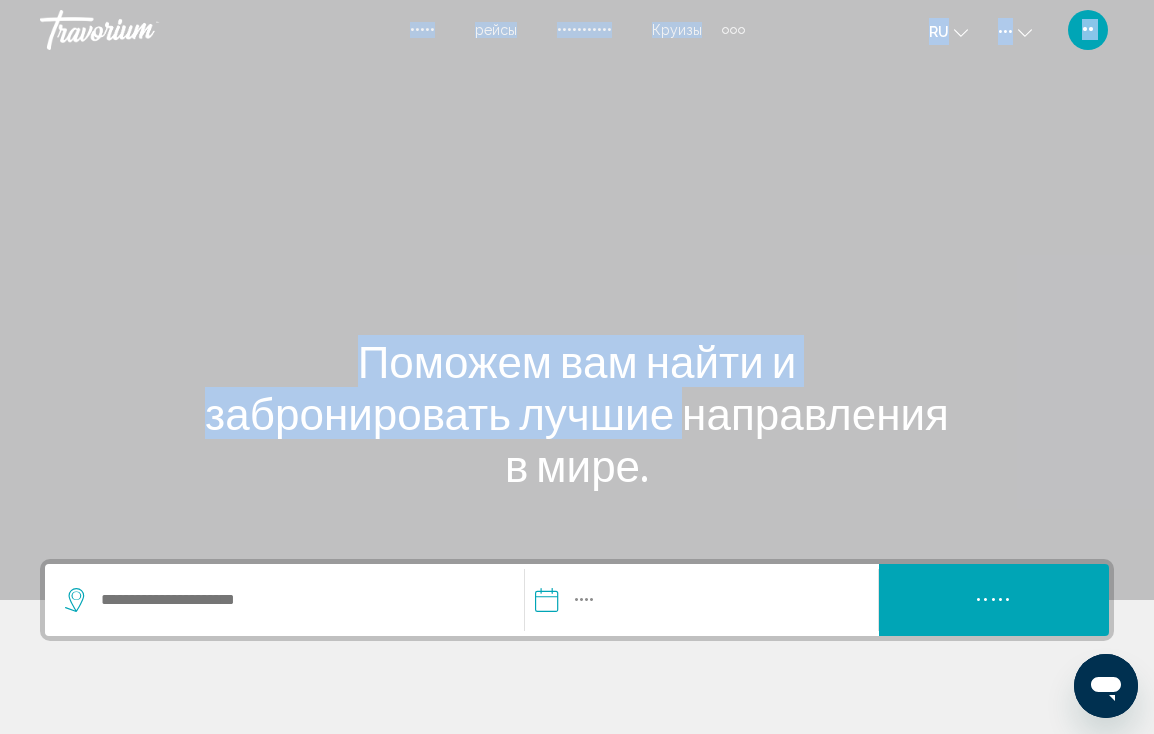 drag, startPoint x: 297, startPoint y: 120, endPoint x: 311, endPoint y: 139, distance: 23.600847 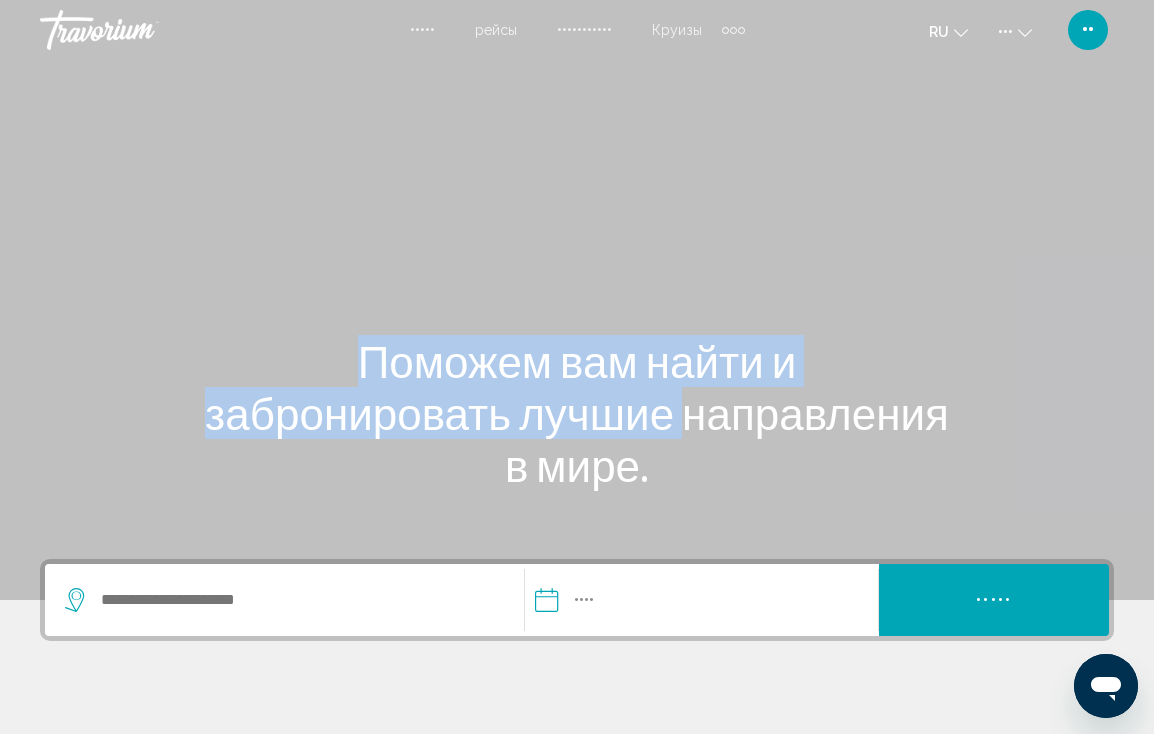 click at bounding box center [577, 300] 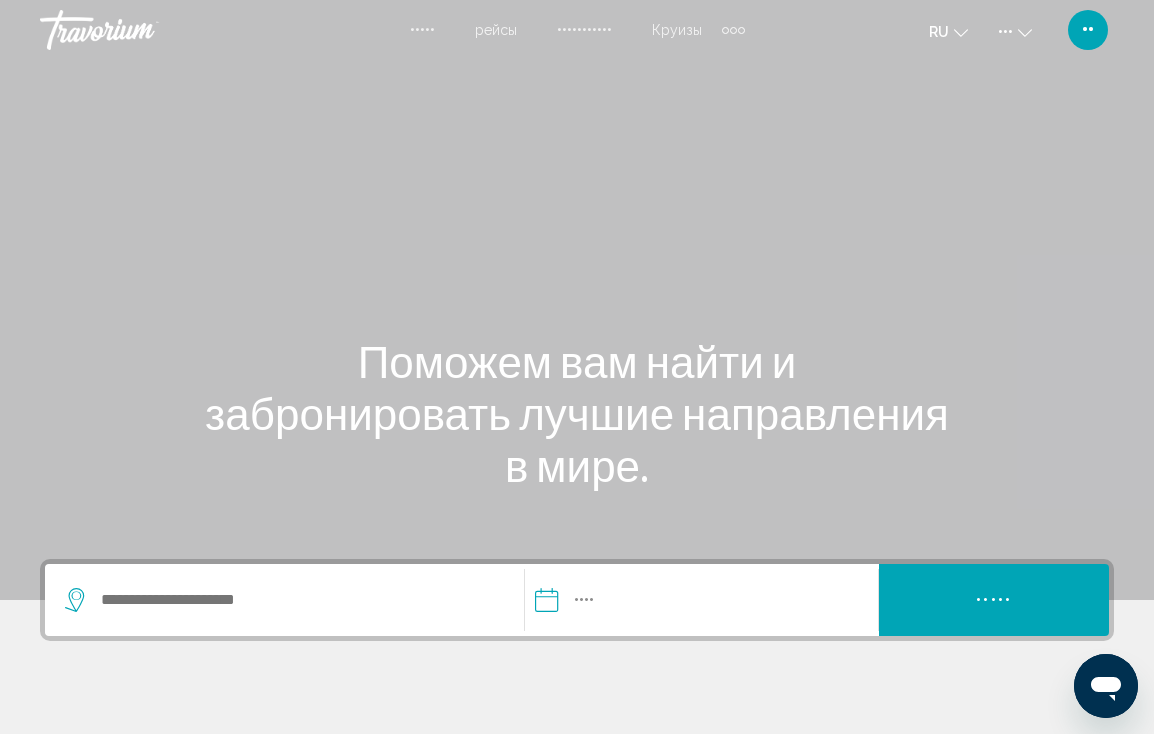 click on "••" at bounding box center [1088, 30] 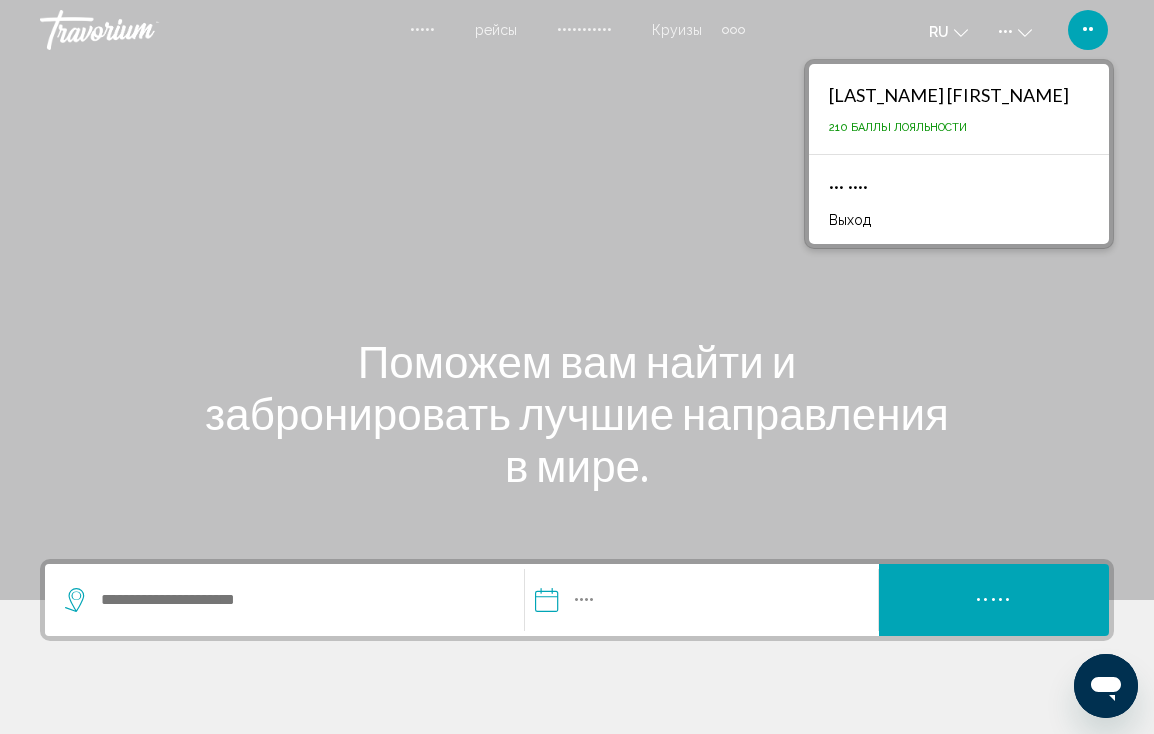 click on "••• ••••" at bounding box center [848, 188] 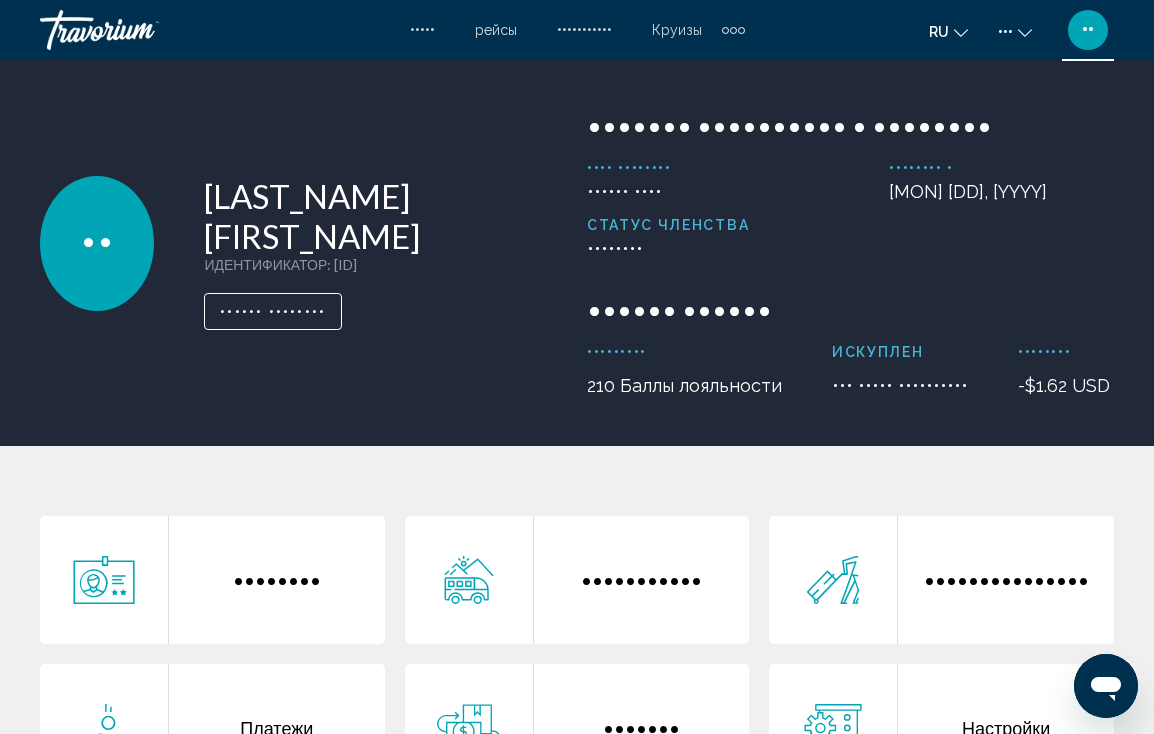 drag, startPoint x: 906, startPoint y: 643, endPoint x: 907, endPoint y: 715, distance: 72.00694 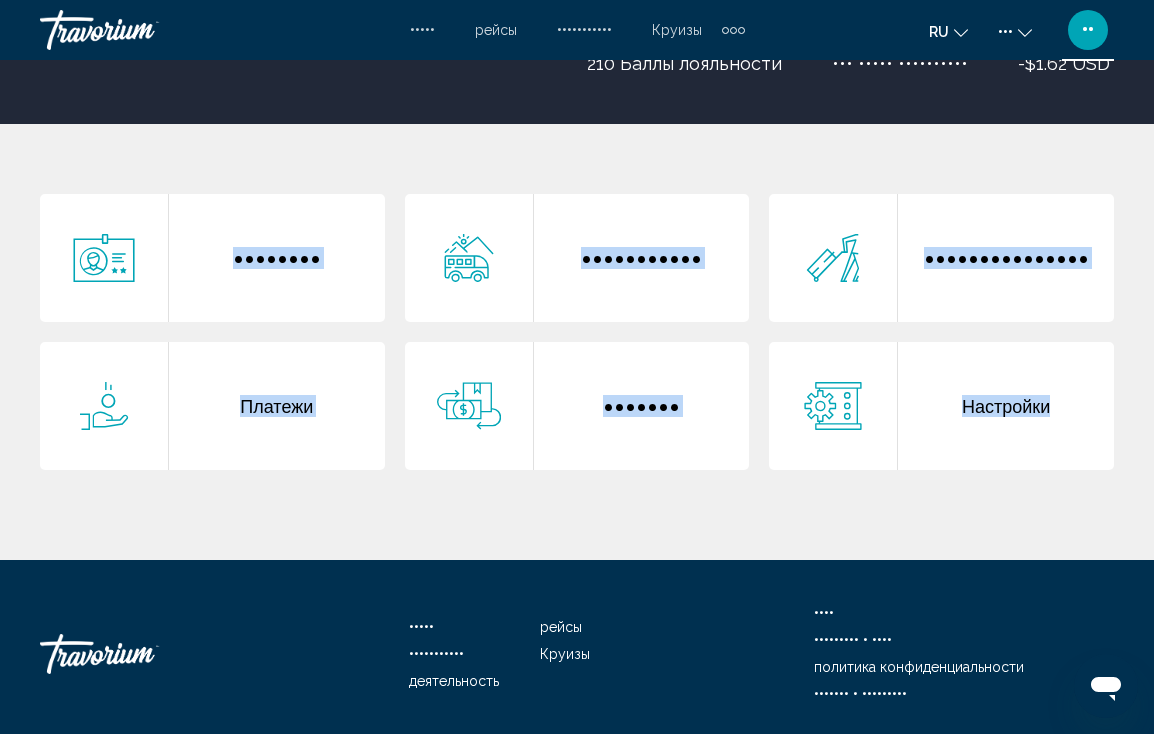 scroll, scrollTop: 384, scrollLeft: 0, axis: vertical 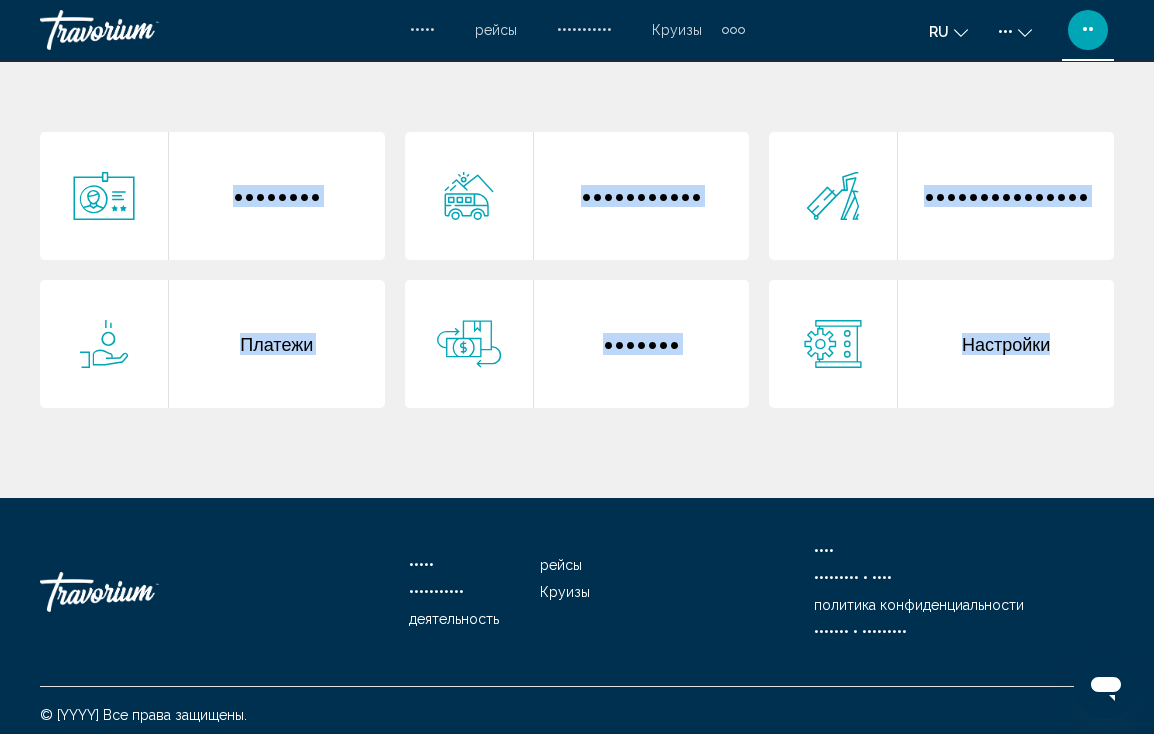 drag, startPoint x: 17, startPoint y: 663, endPoint x: 24, endPoint y: 629, distance: 34.713108 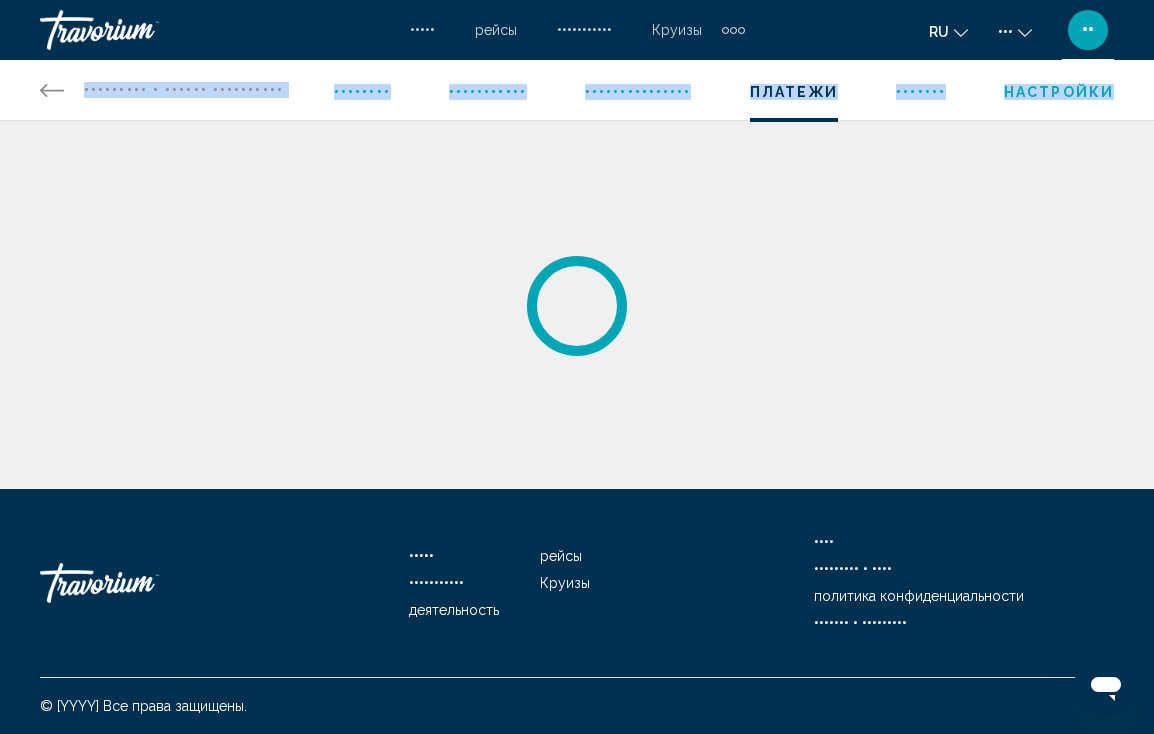 scroll, scrollTop: 0, scrollLeft: 0, axis: both 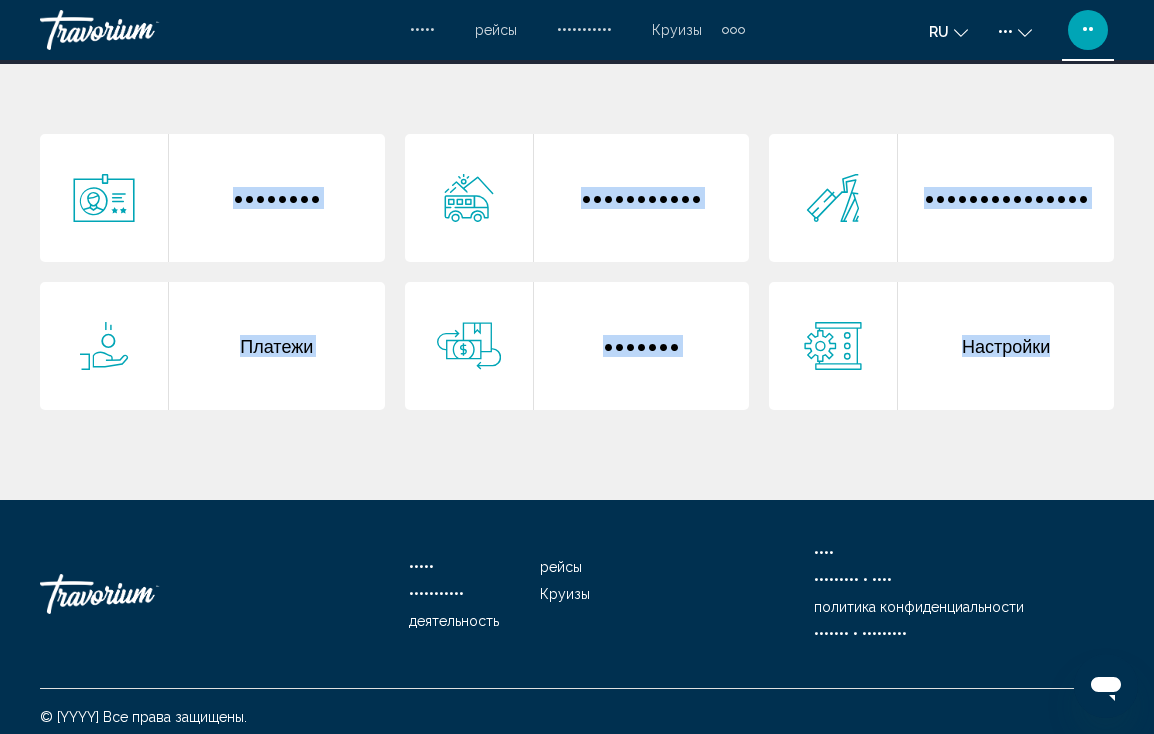 drag, startPoint x: 17, startPoint y: 660, endPoint x: 34, endPoint y: 570, distance: 91.591484 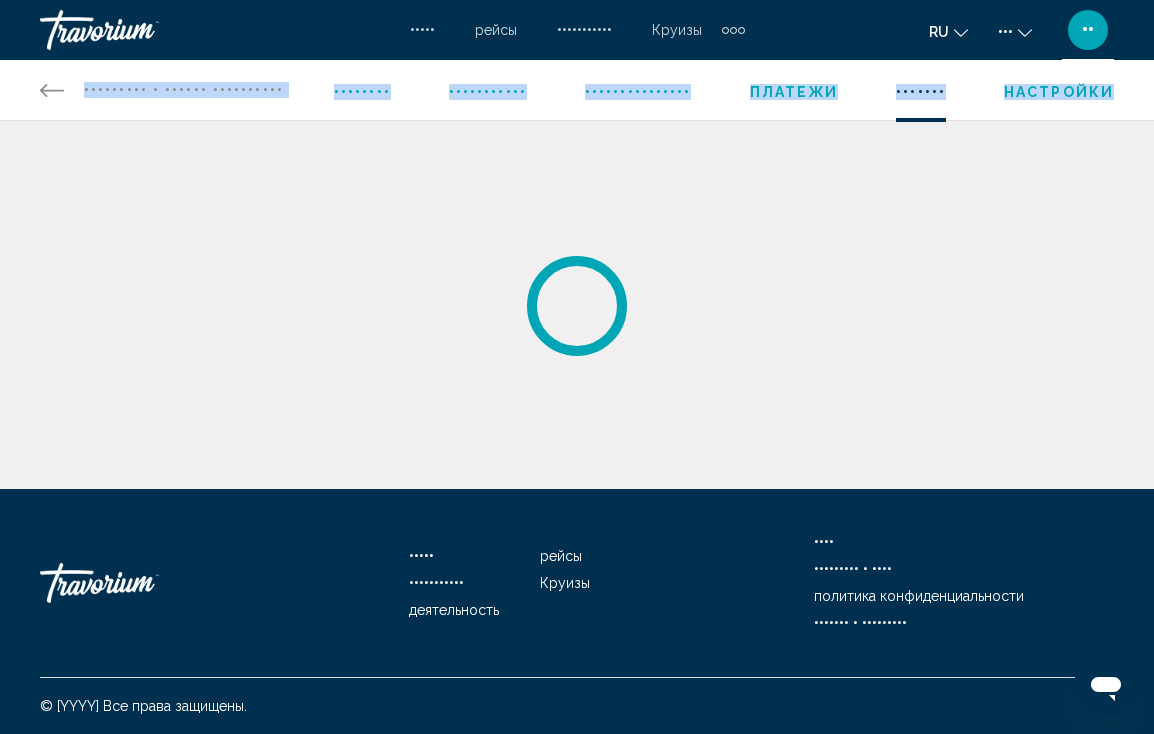 scroll, scrollTop: 0, scrollLeft: 0, axis: both 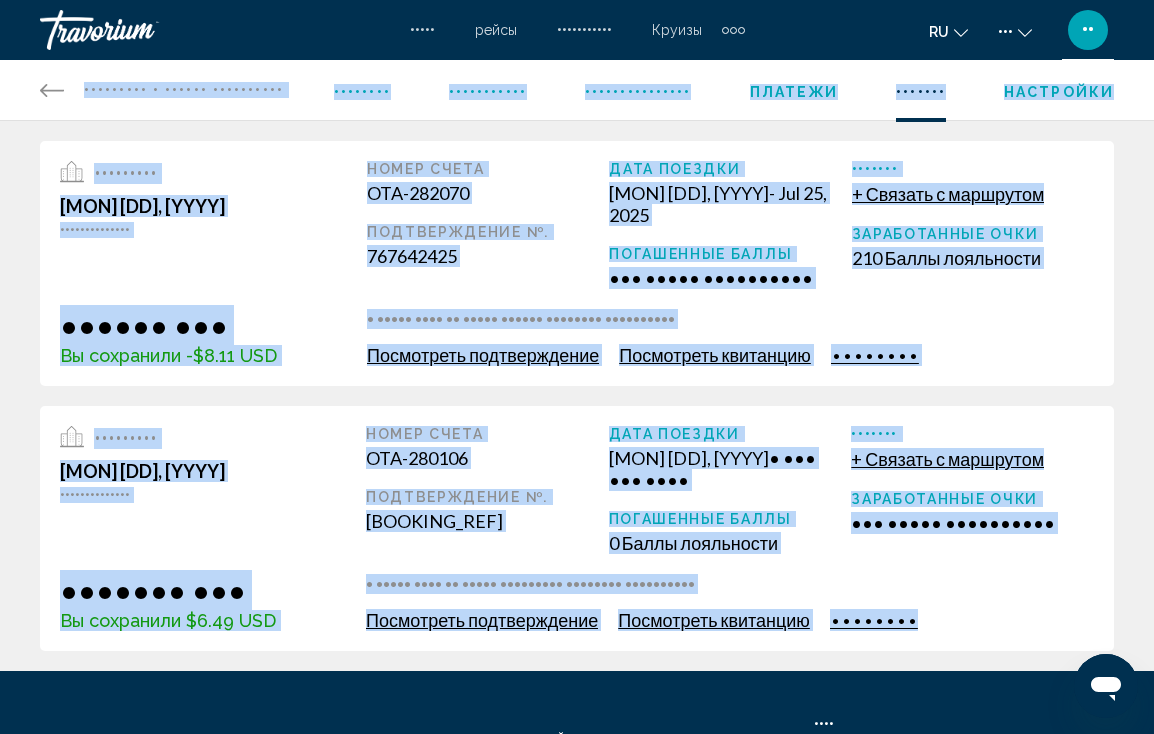 click on "Посмотреть подтверждение" at bounding box center (483, 355) 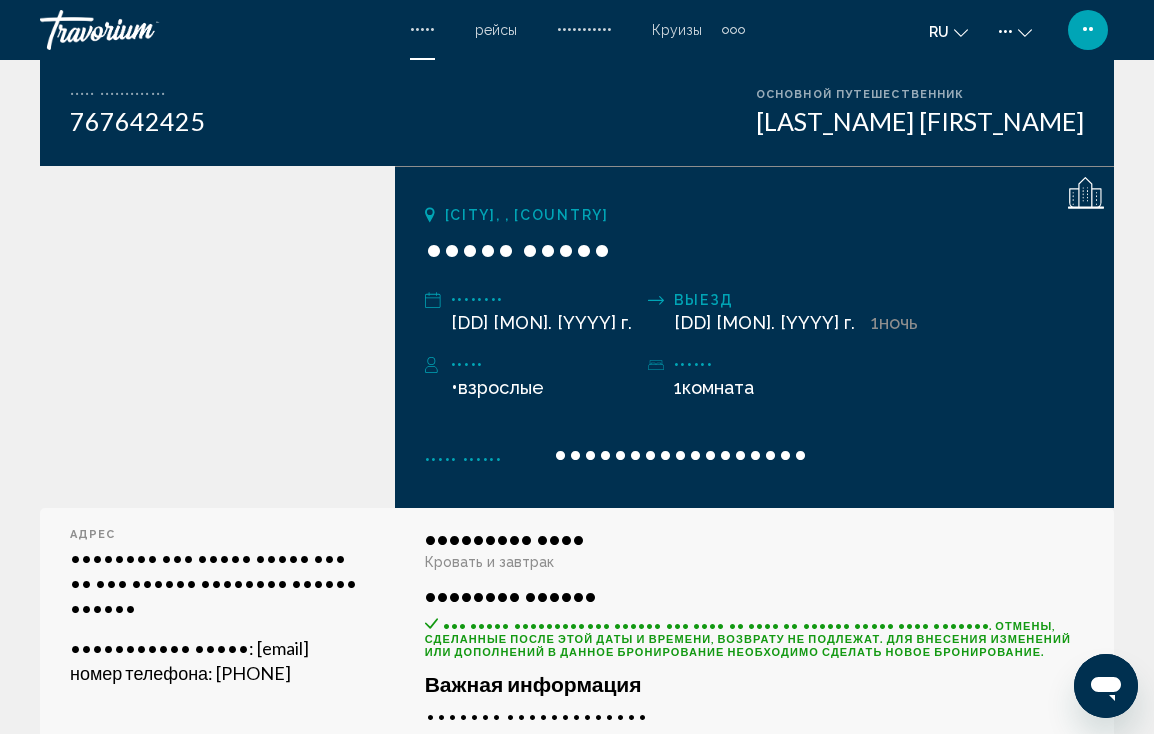 scroll, scrollTop: 198, scrollLeft: 0, axis: vertical 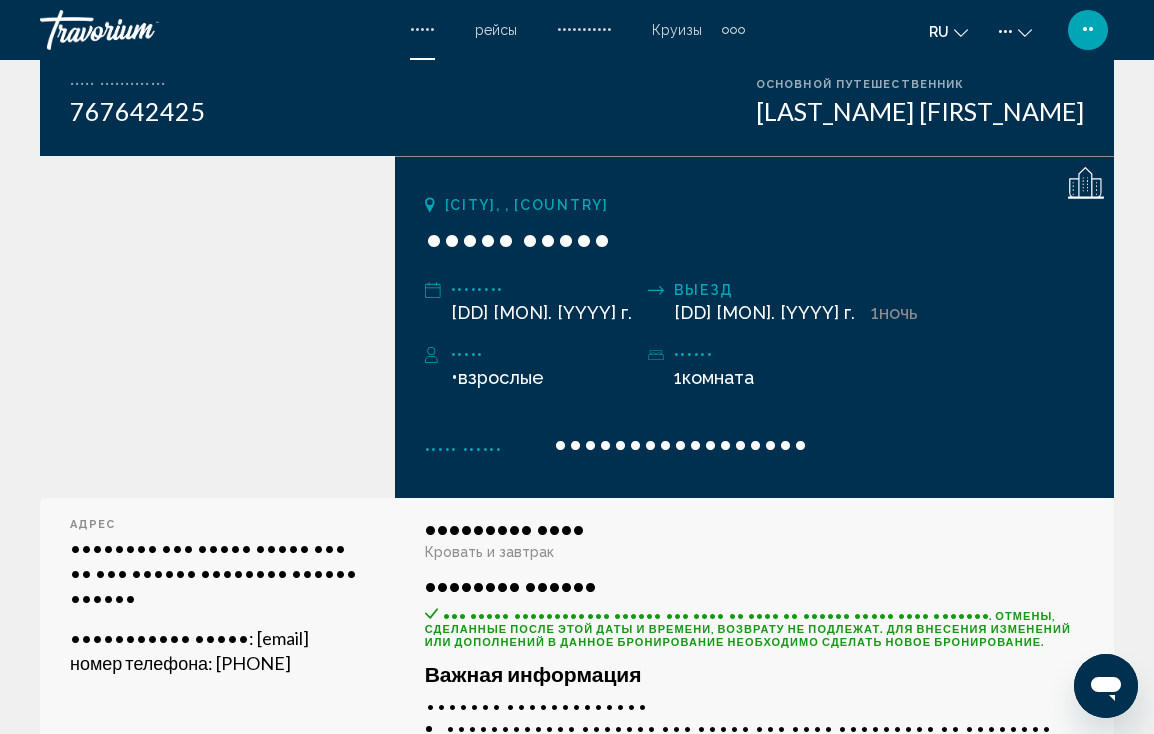 drag, startPoint x: 17, startPoint y: 656, endPoint x: 13, endPoint y: 711, distance: 55.145264 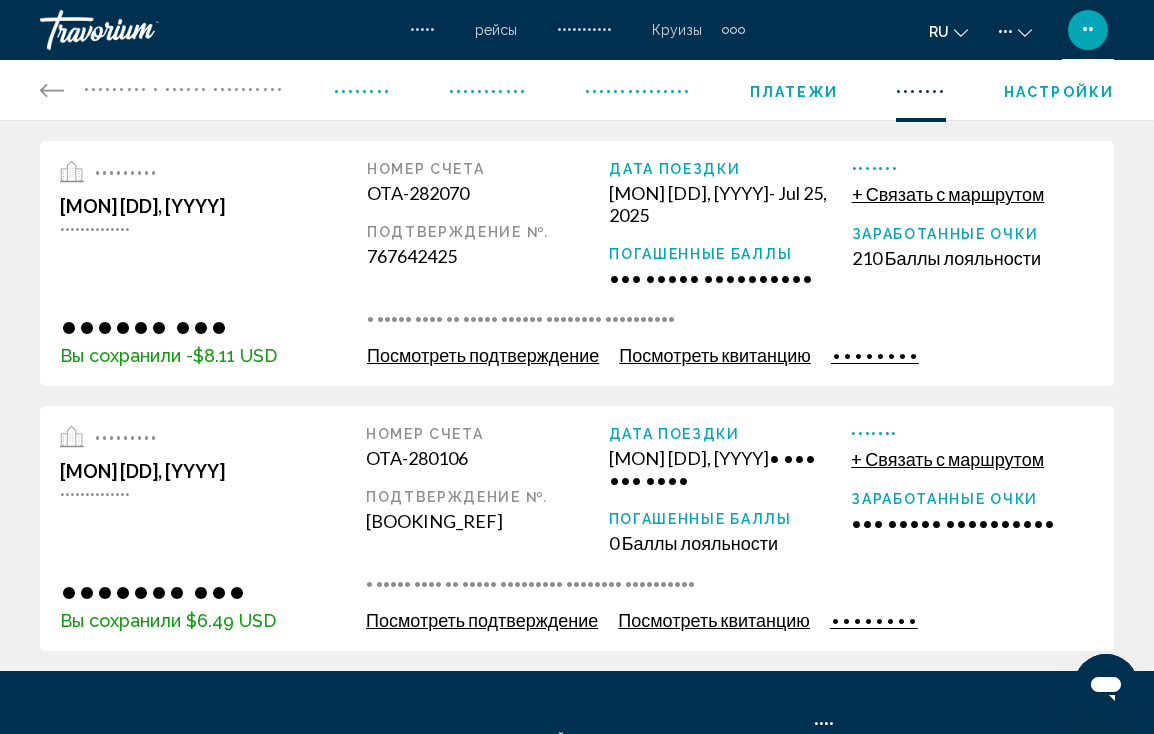 click on "Посмотреть квитанцию" at bounding box center (715, 355) 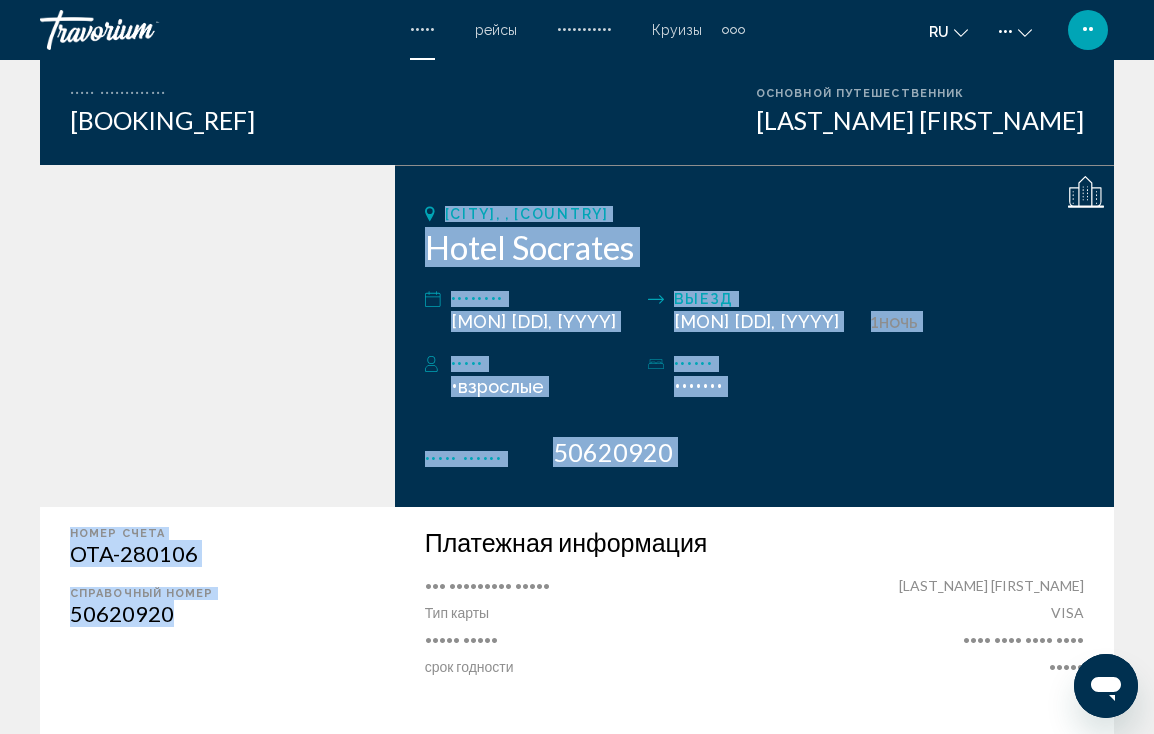 scroll, scrollTop: 192, scrollLeft: 0, axis: vertical 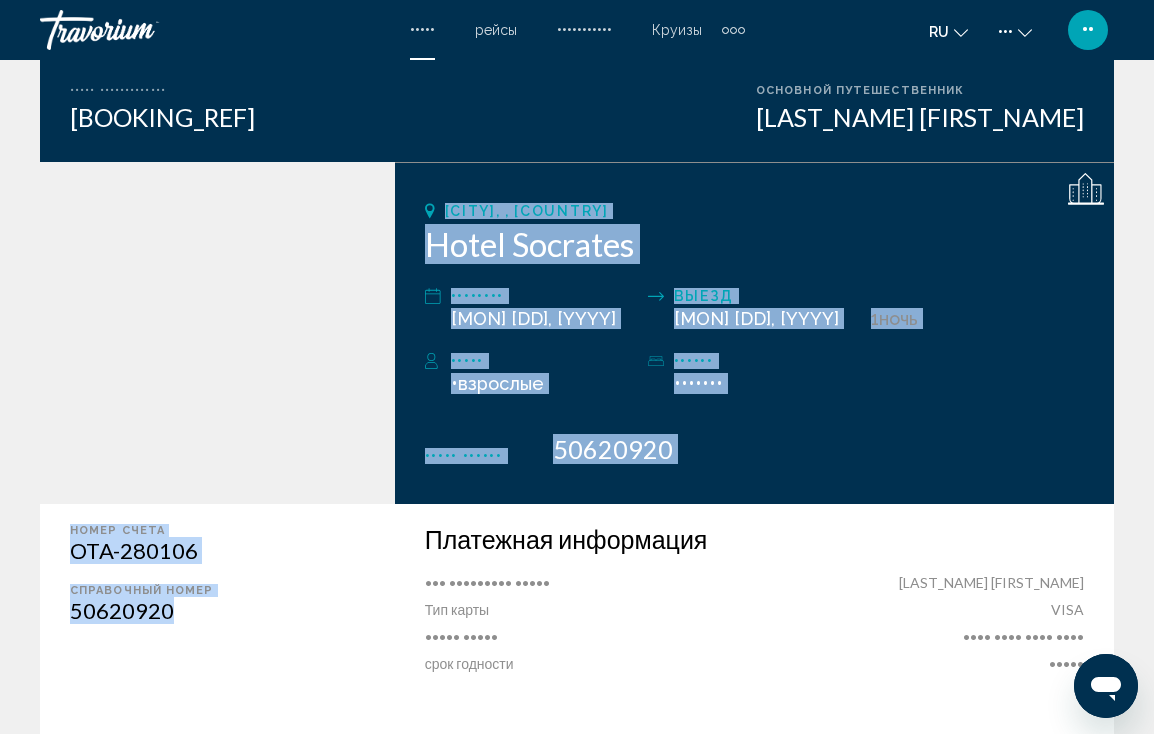 drag, startPoint x: 26, startPoint y: 606, endPoint x: 32, endPoint y: 646, distance: 40.4475 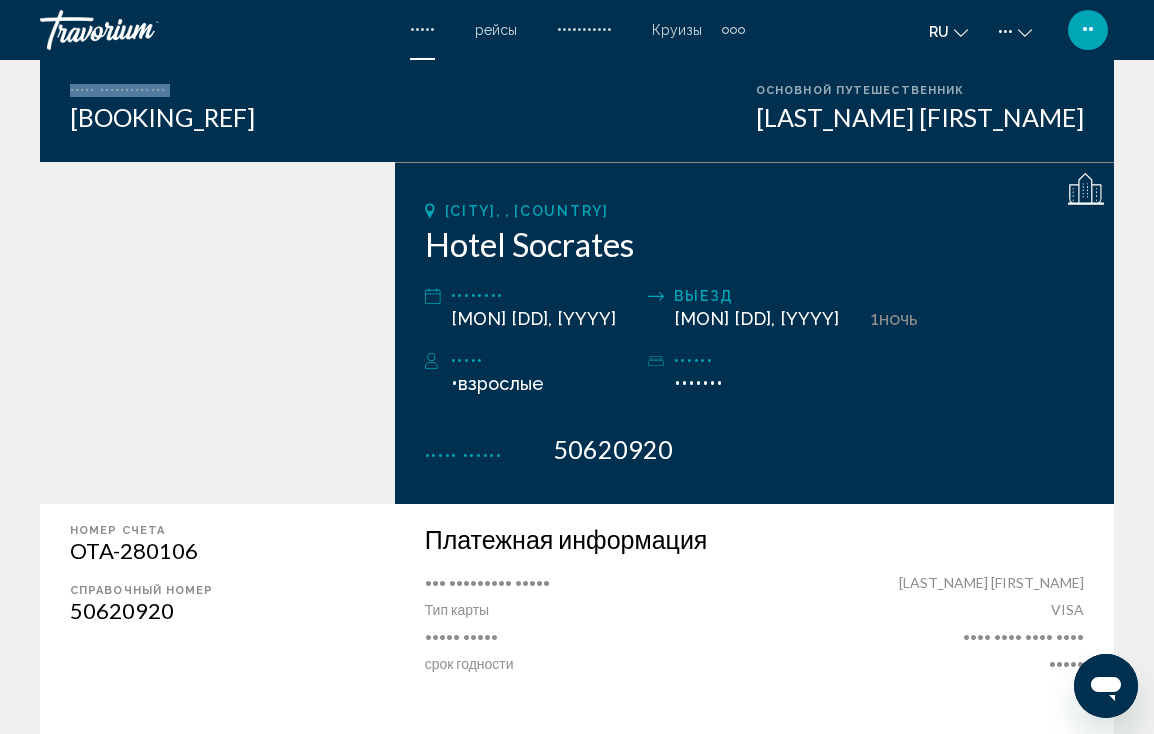 drag, startPoint x: 29, startPoint y: 101, endPoint x: 25, endPoint y: 83, distance: 18.439089 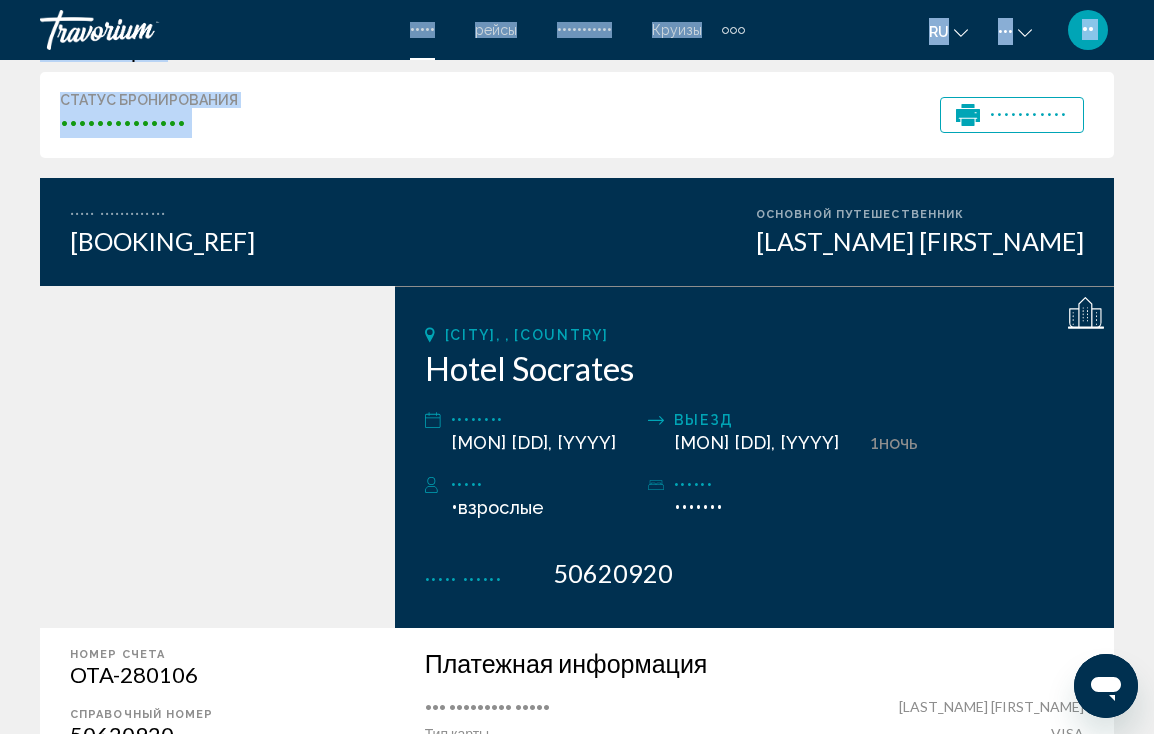 scroll, scrollTop: 48, scrollLeft: 0, axis: vertical 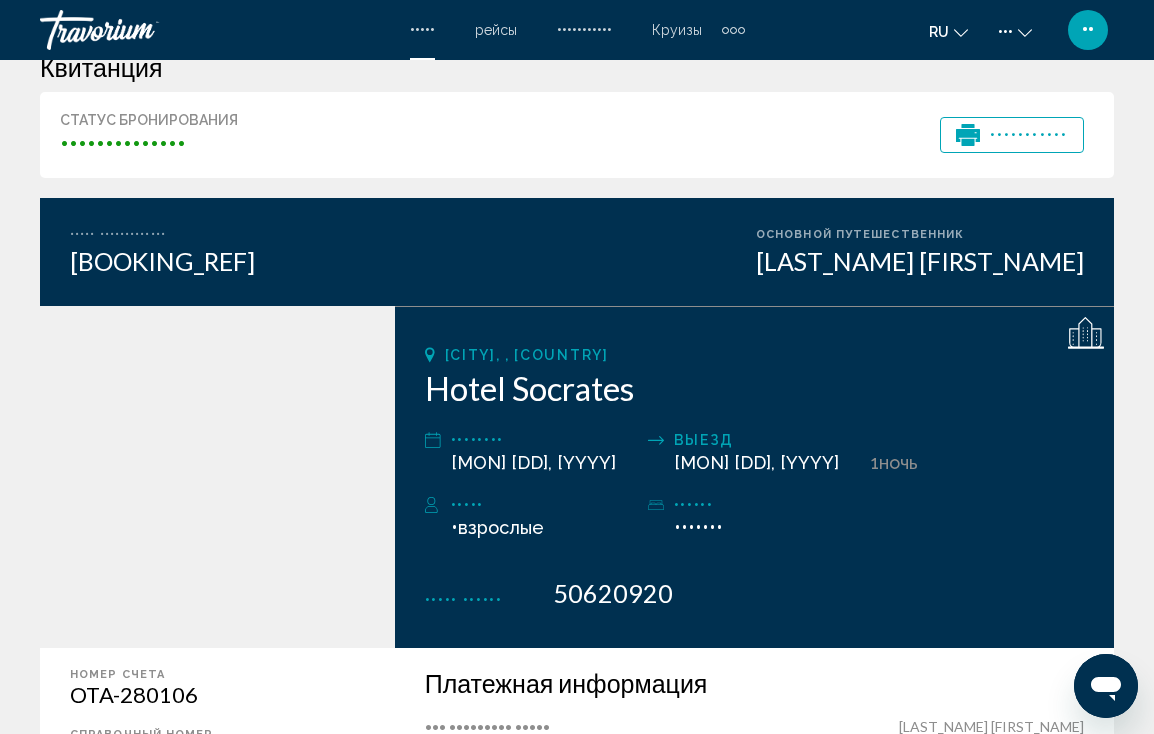 drag, startPoint x: 22, startPoint y: 74, endPoint x: 9, endPoint y: 182, distance: 108.779594 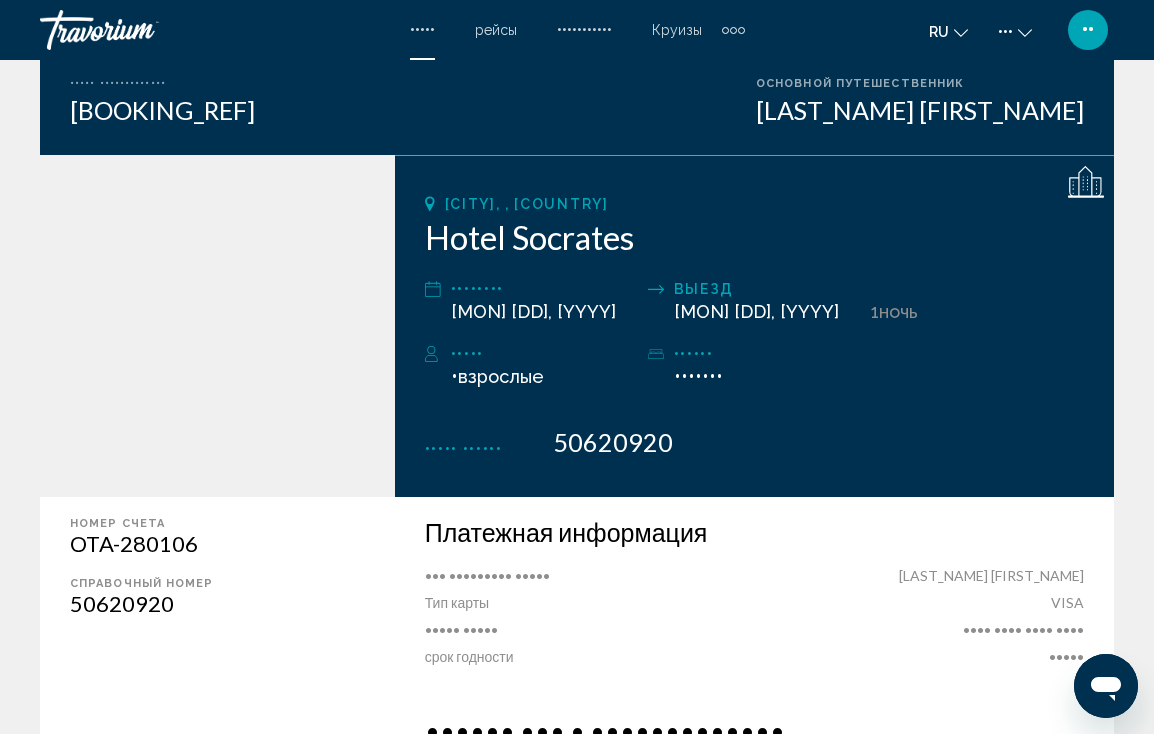 scroll, scrollTop: 206, scrollLeft: 0, axis: vertical 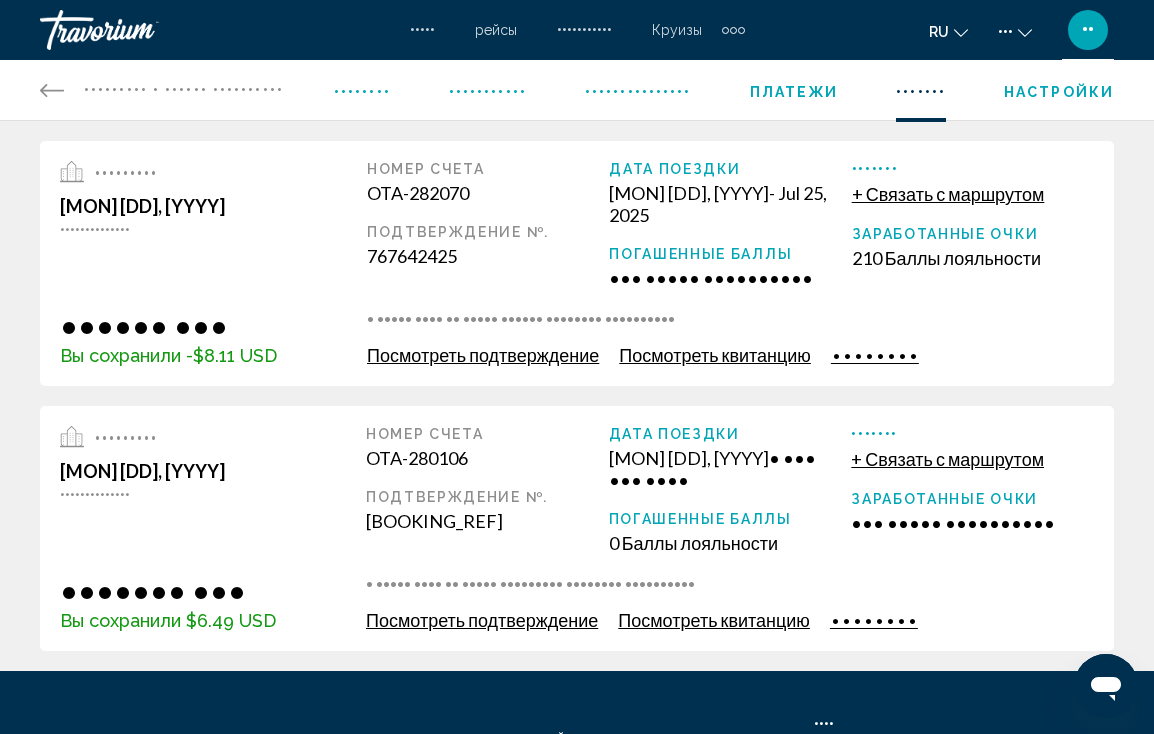 click on "Посмотреть квитанцию" at bounding box center (715, 355) 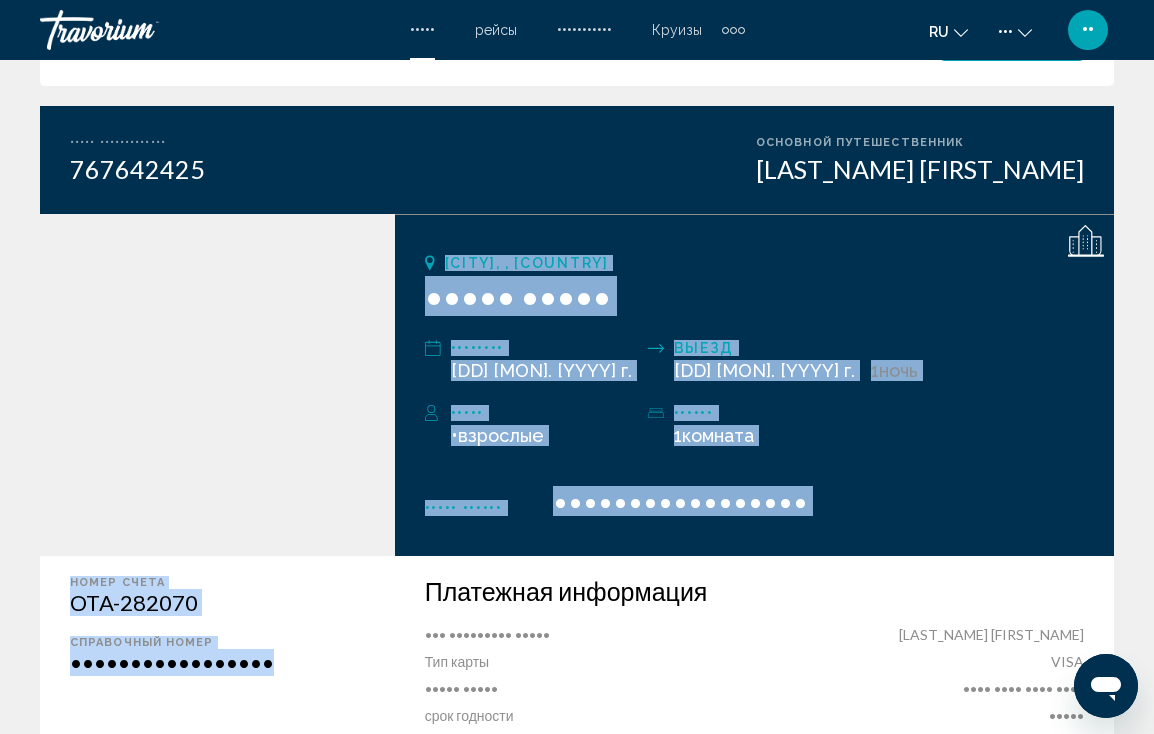 scroll, scrollTop: 180, scrollLeft: 0, axis: vertical 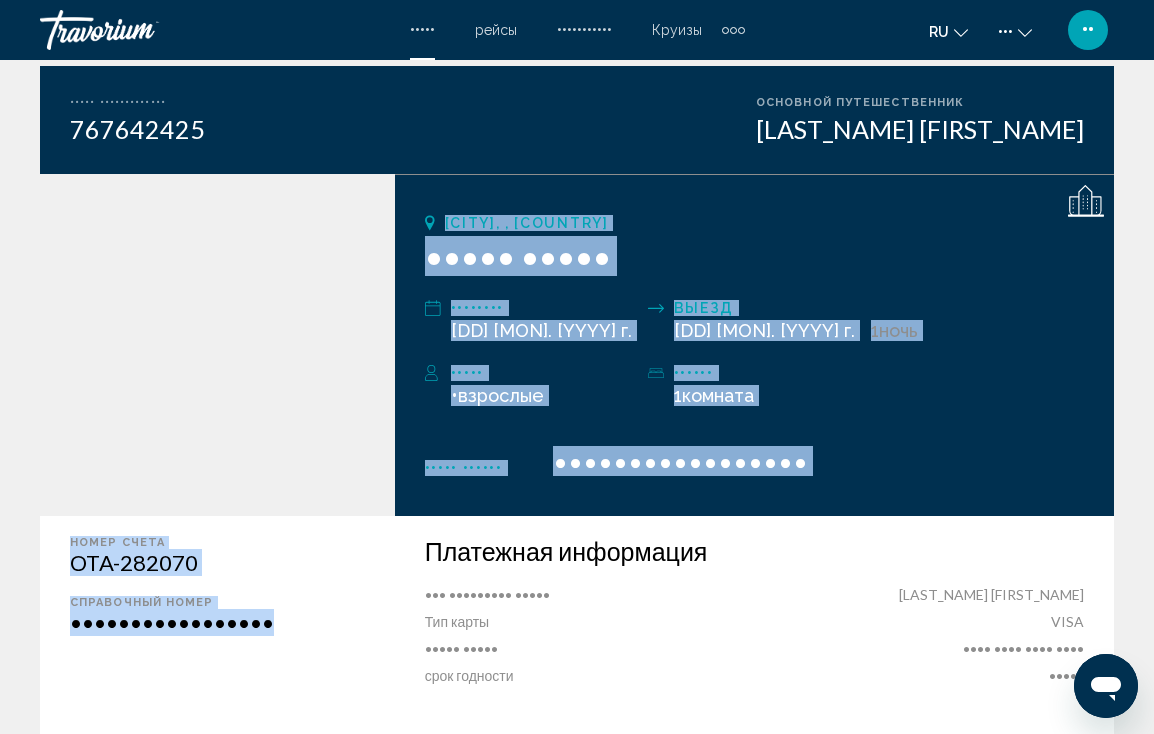 drag, startPoint x: 15, startPoint y: 675, endPoint x: 10, endPoint y: 704, distance: 29.427877 